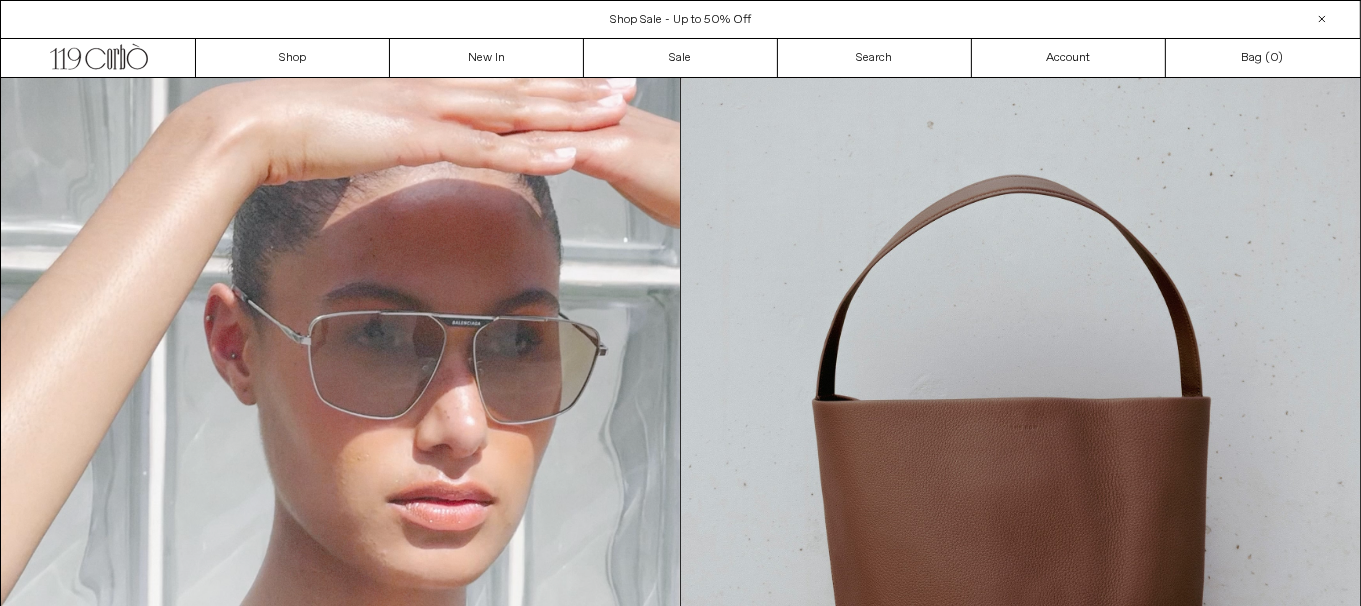 scroll, scrollTop: 0, scrollLeft: 0, axis: both 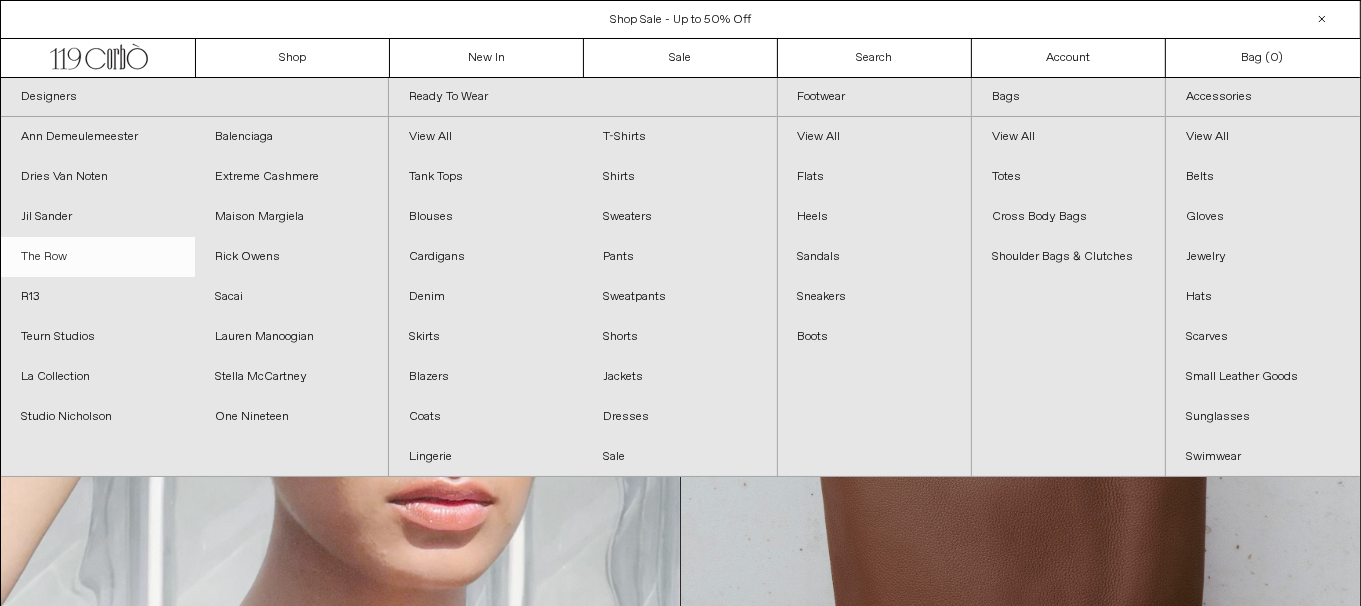 click on "The Row" at bounding box center [98, 257] 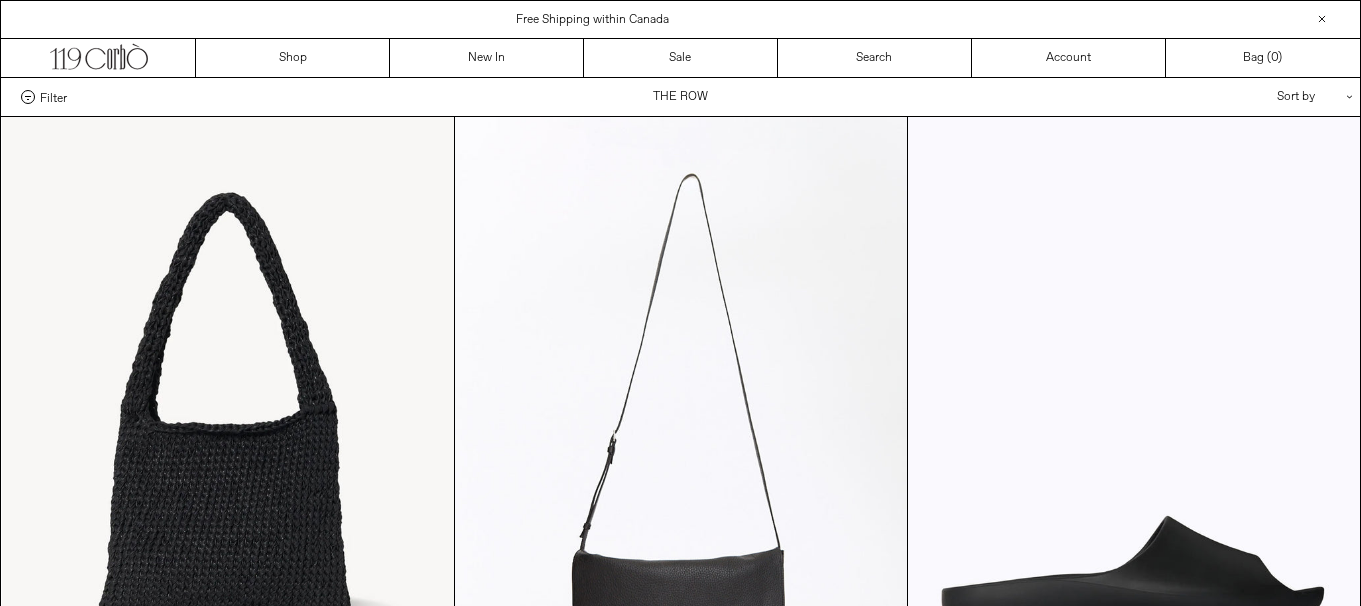 scroll, scrollTop: 0, scrollLeft: 0, axis: both 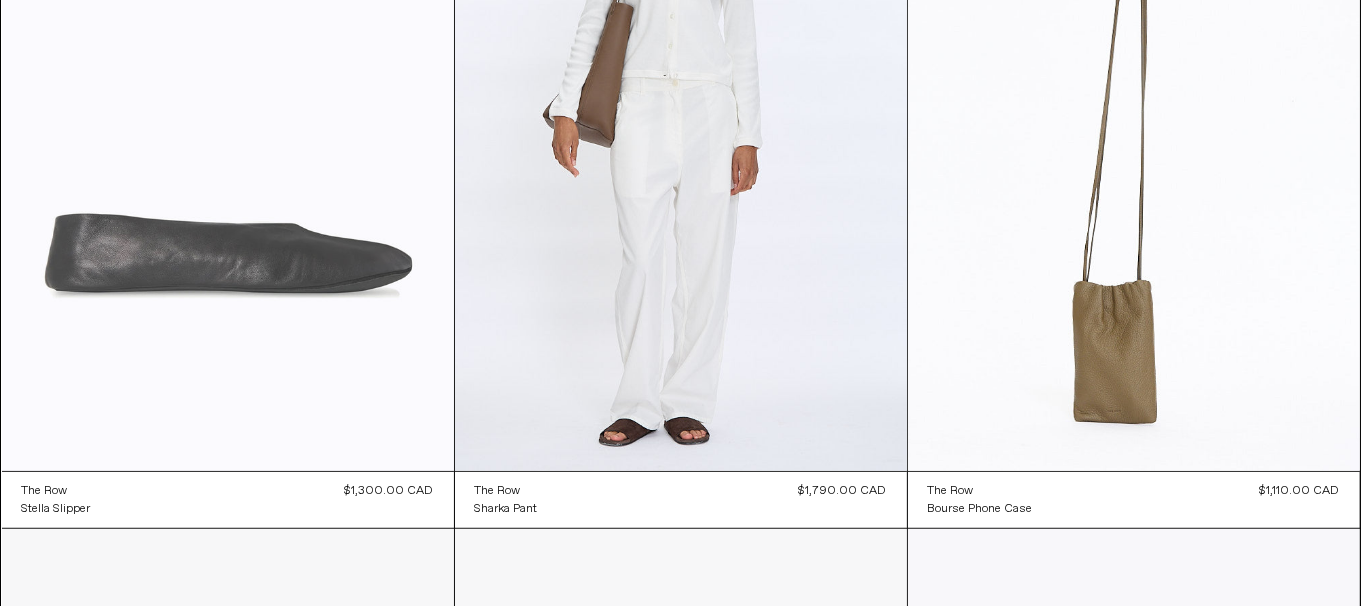 click at bounding box center [228, 132] 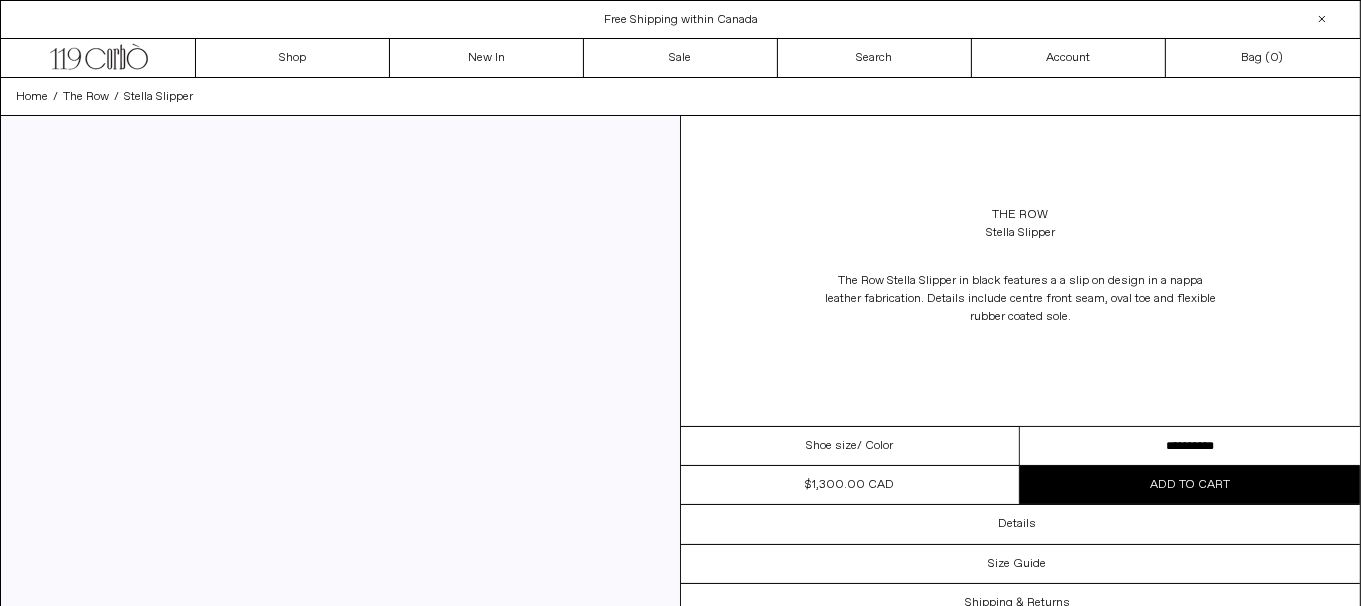 scroll, scrollTop: 0, scrollLeft: 0, axis: both 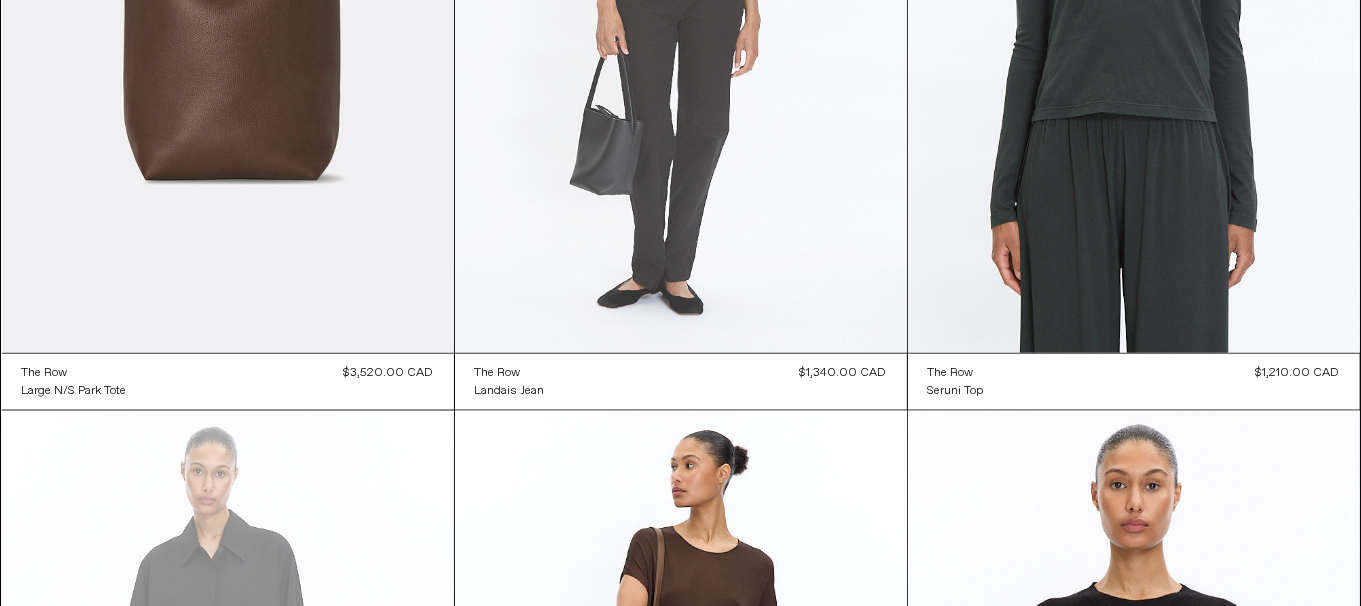 click at bounding box center [681, 14] 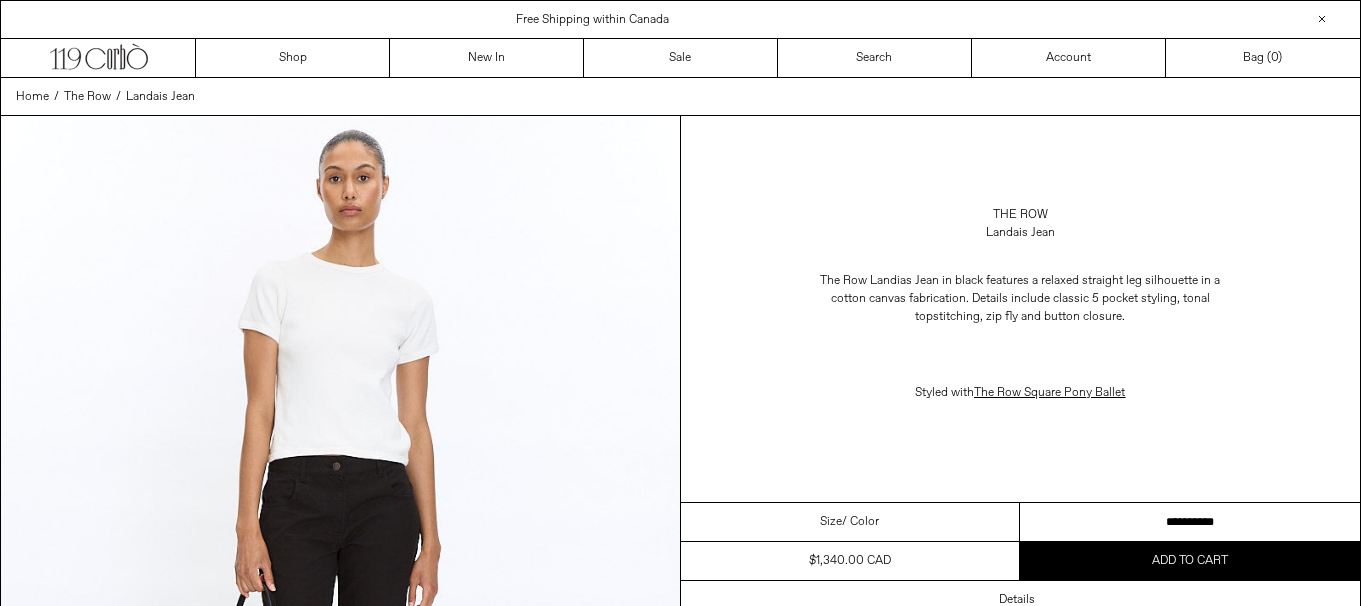 scroll, scrollTop: 0, scrollLeft: 0, axis: both 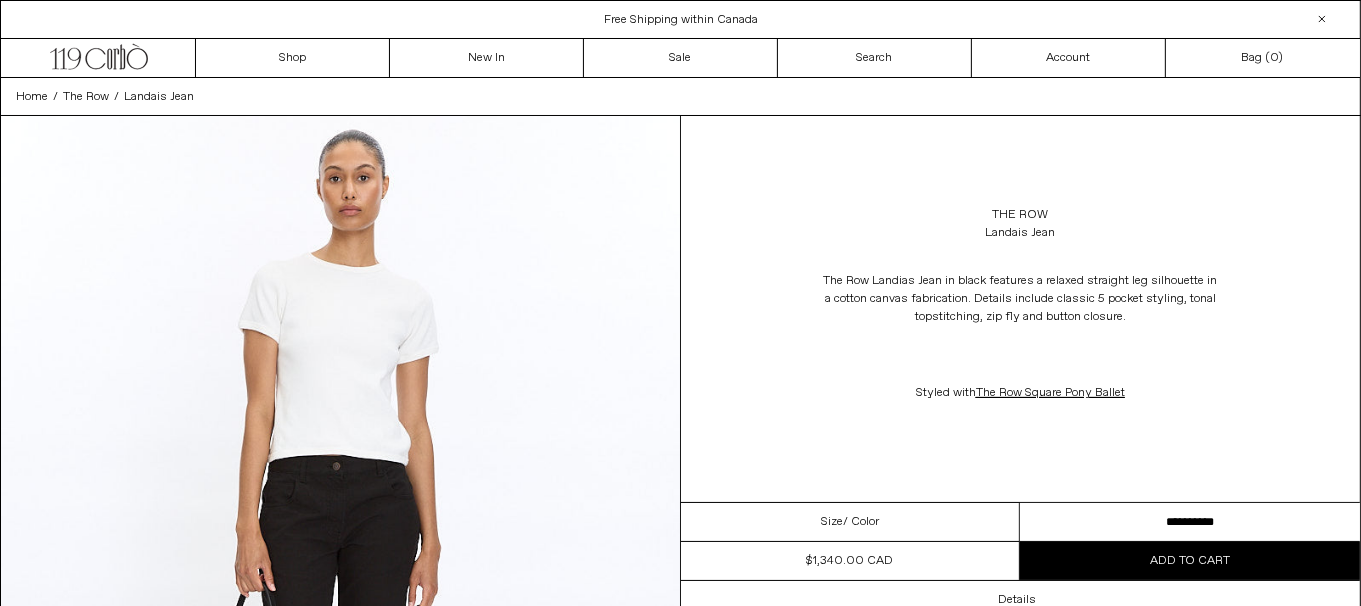 click on "**********" at bounding box center [1190, 522] 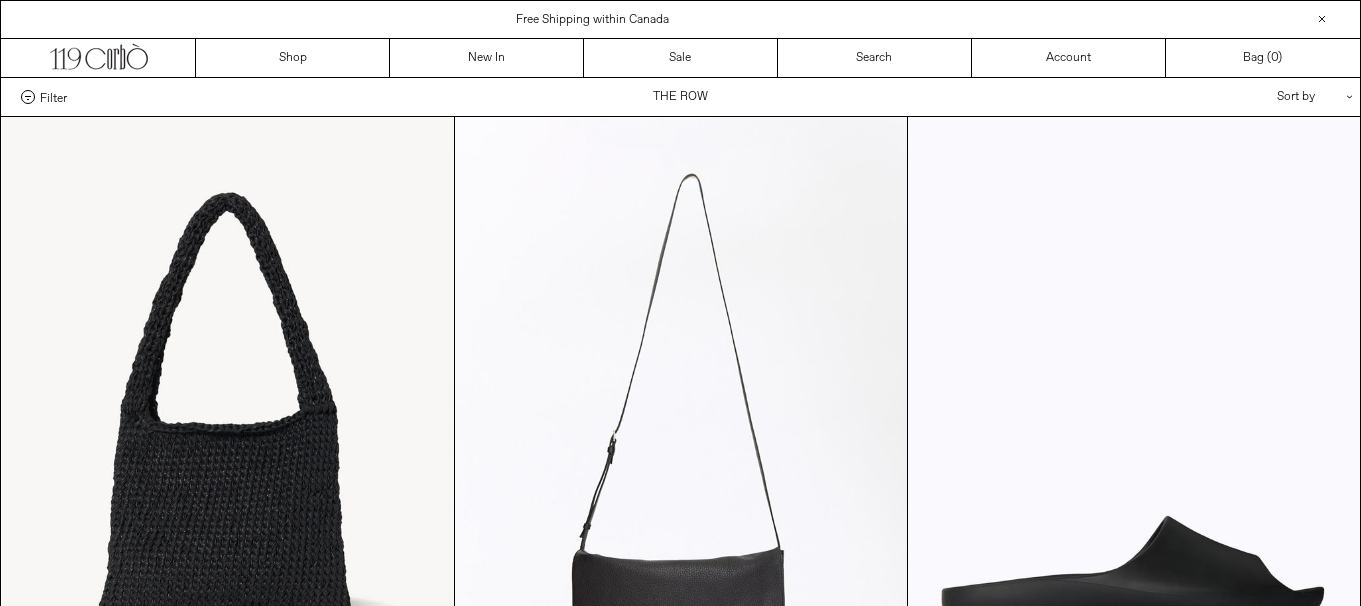 scroll, scrollTop: 2650, scrollLeft: 0, axis: vertical 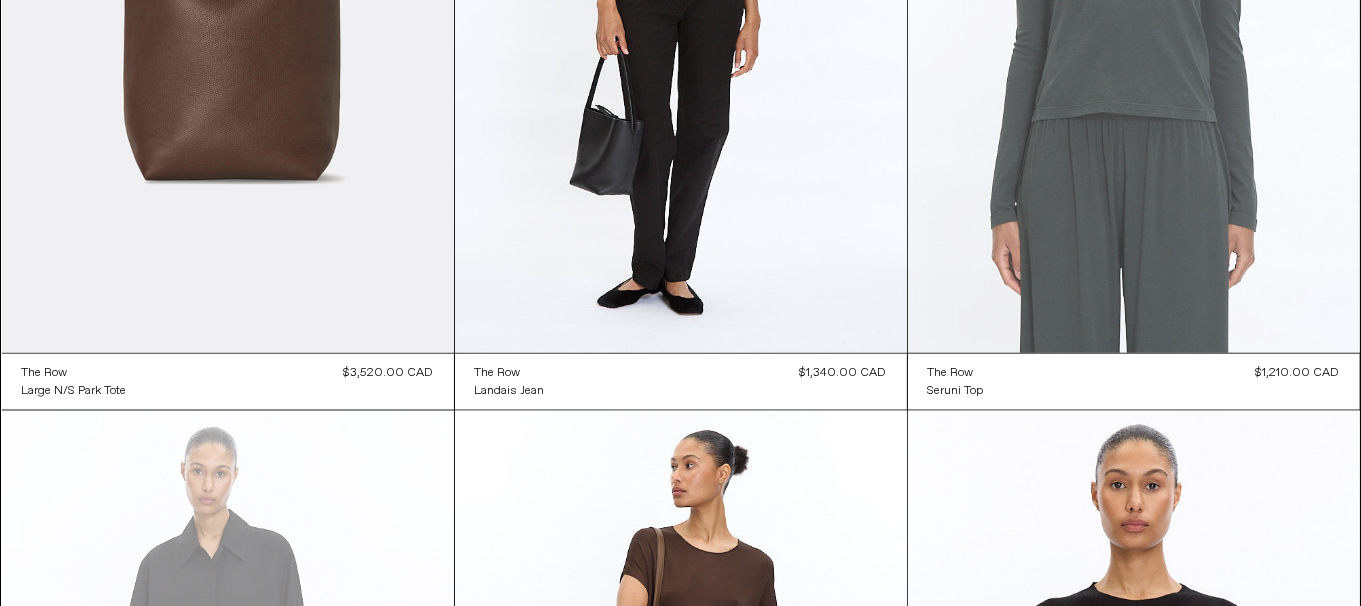 click at bounding box center [1134, 14] 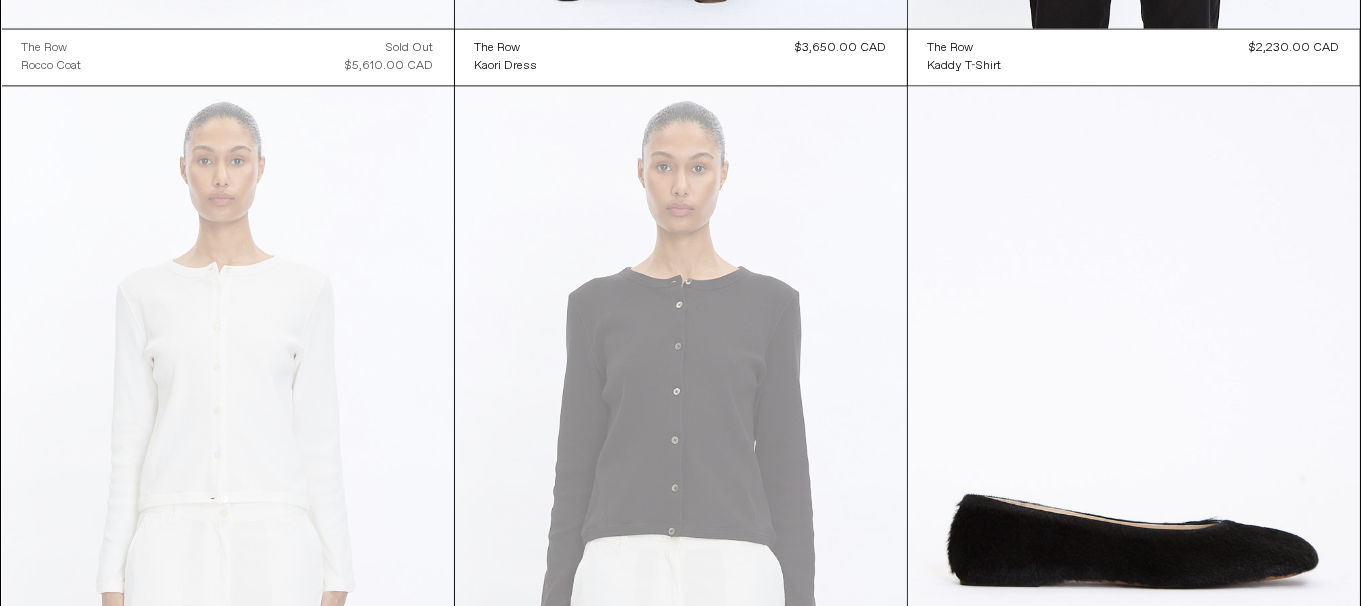 scroll, scrollTop: 4241, scrollLeft: 0, axis: vertical 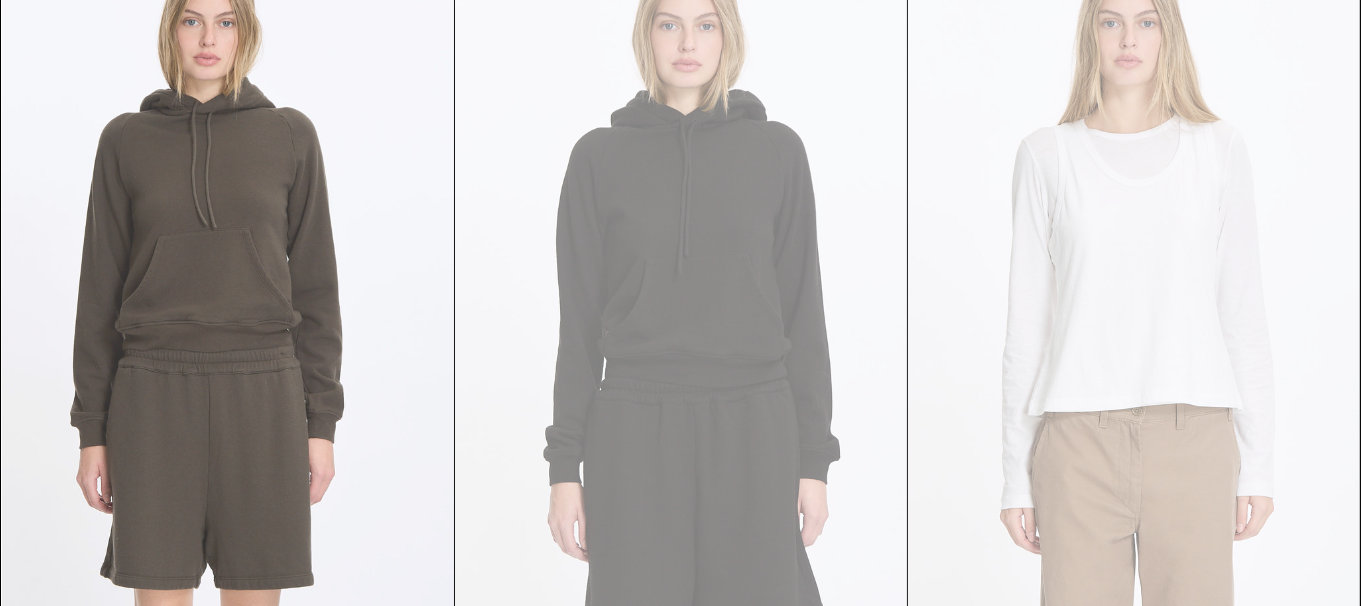 click at bounding box center [228, 283] 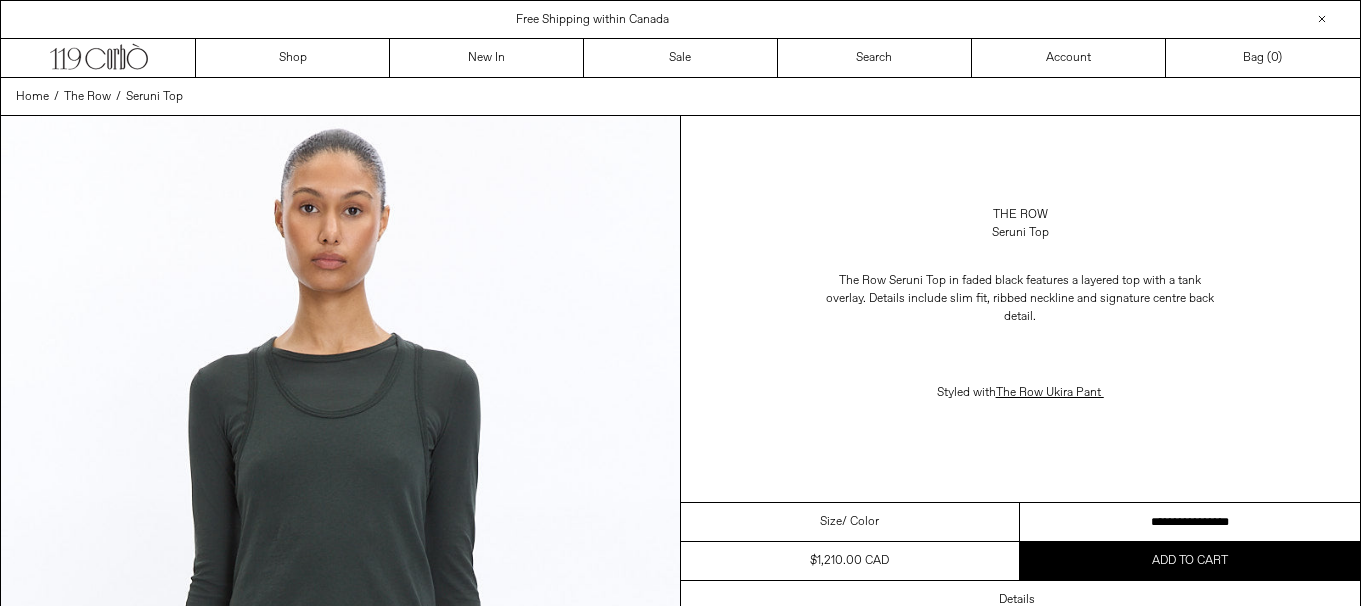 scroll, scrollTop: 0, scrollLeft: 0, axis: both 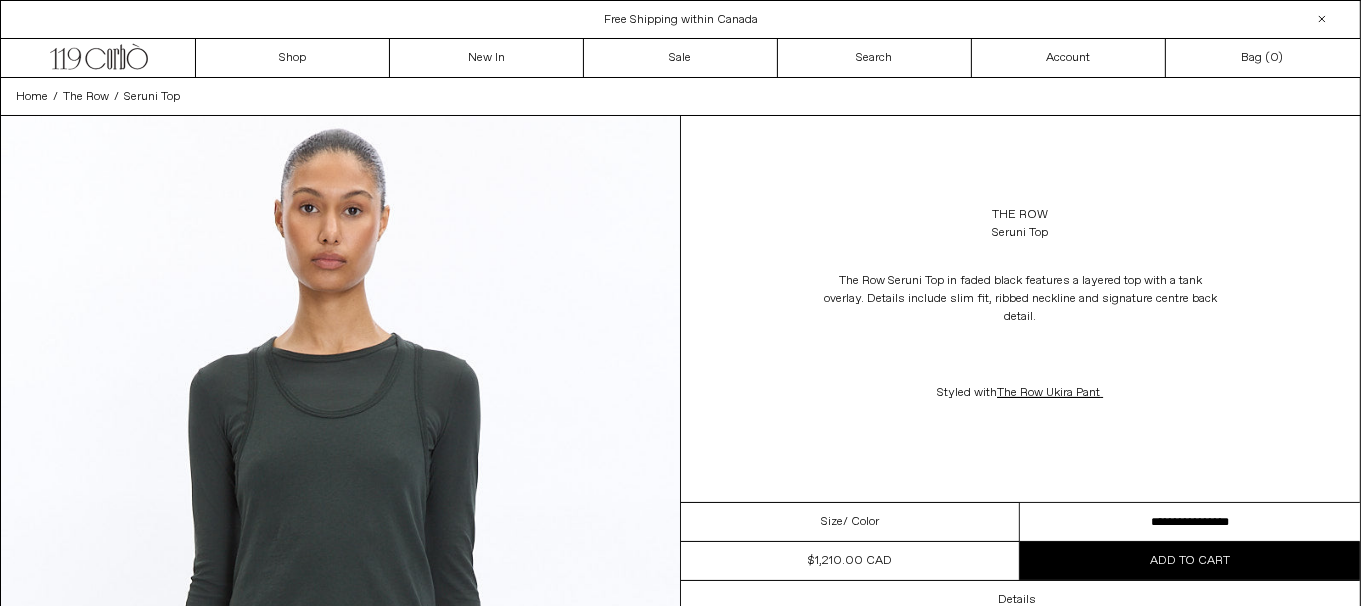 click on "**********" at bounding box center [1190, 522] 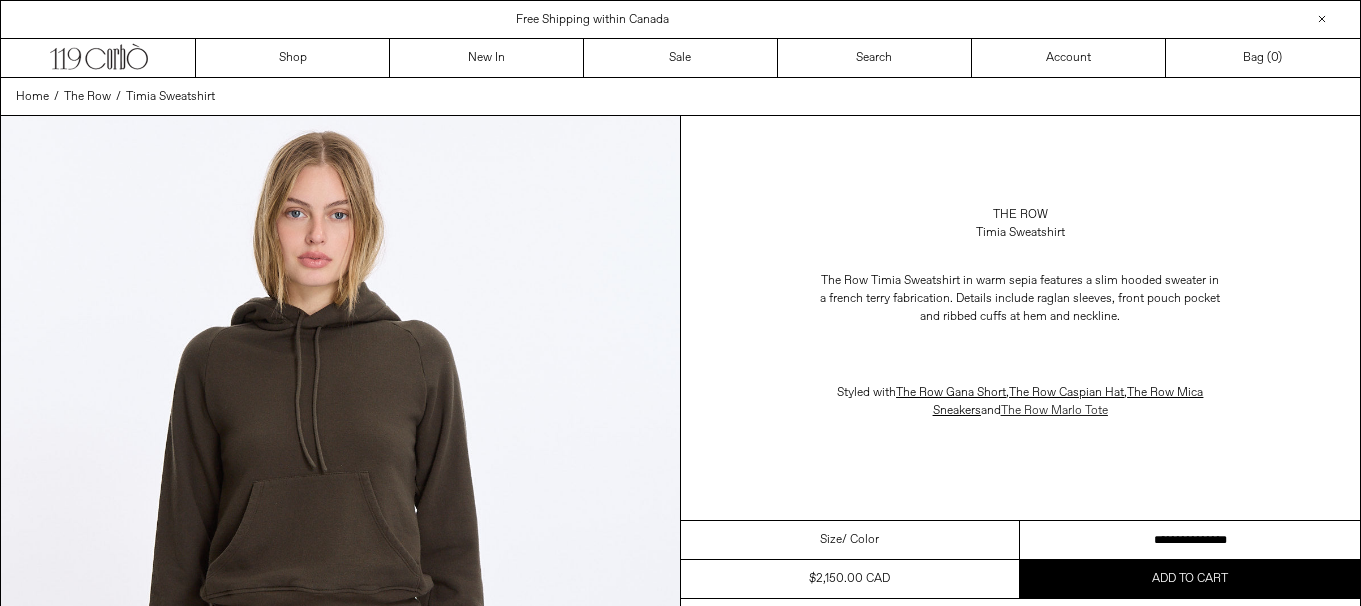 scroll, scrollTop: 0, scrollLeft: 0, axis: both 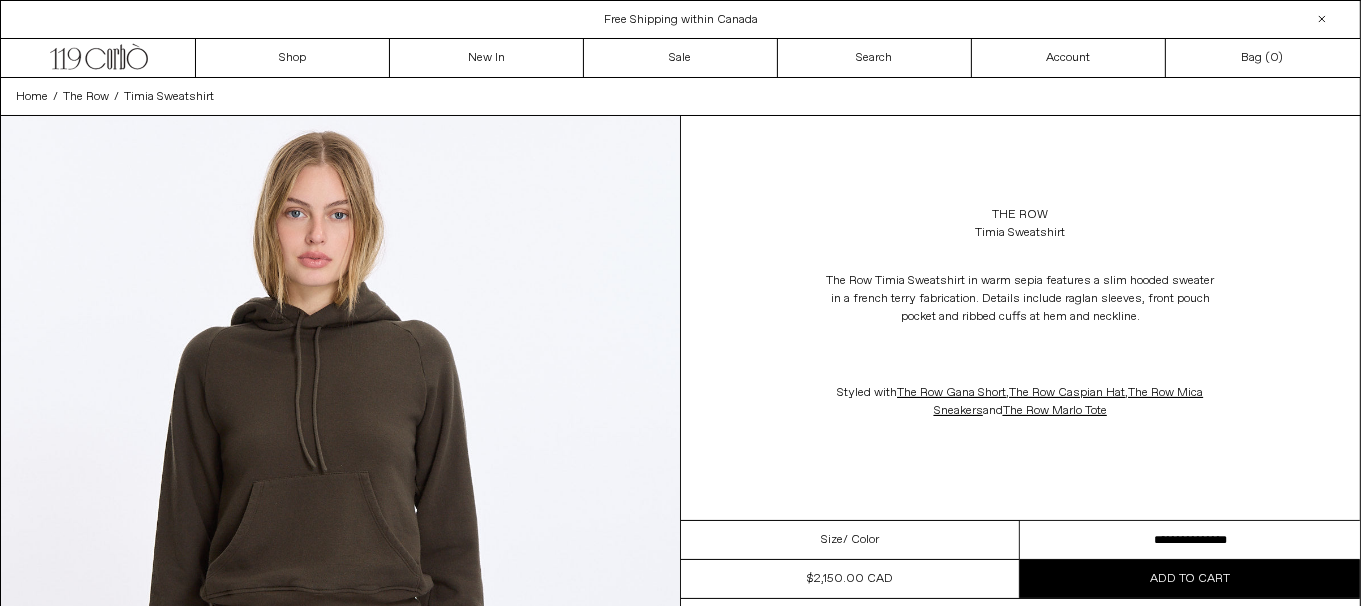 click on "**********" at bounding box center (1190, 540) 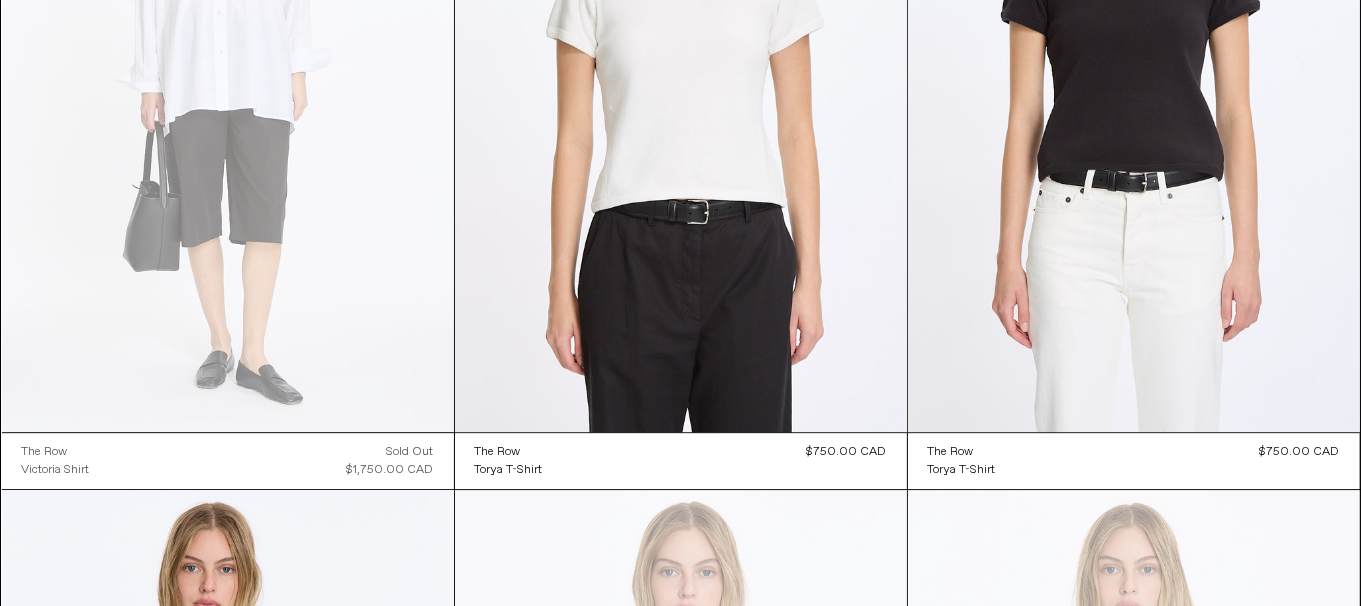 scroll, scrollTop: 0, scrollLeft: 0, axis: both 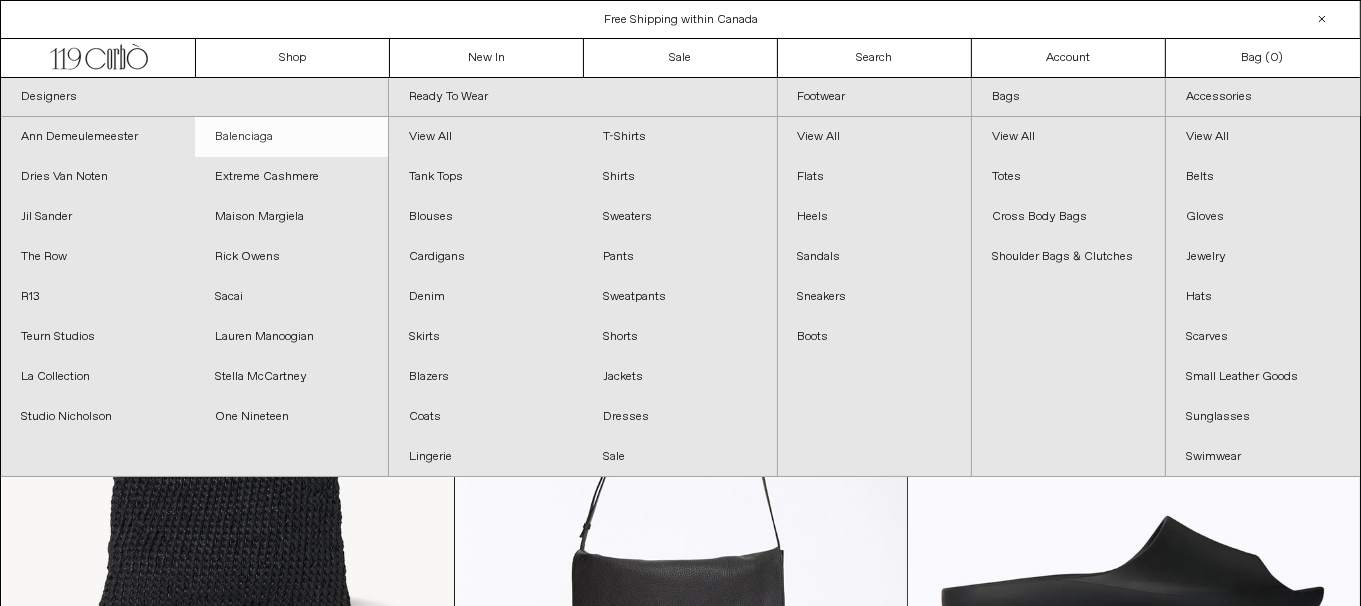 click on "Balenciaga" at bounding box center (292, 137) 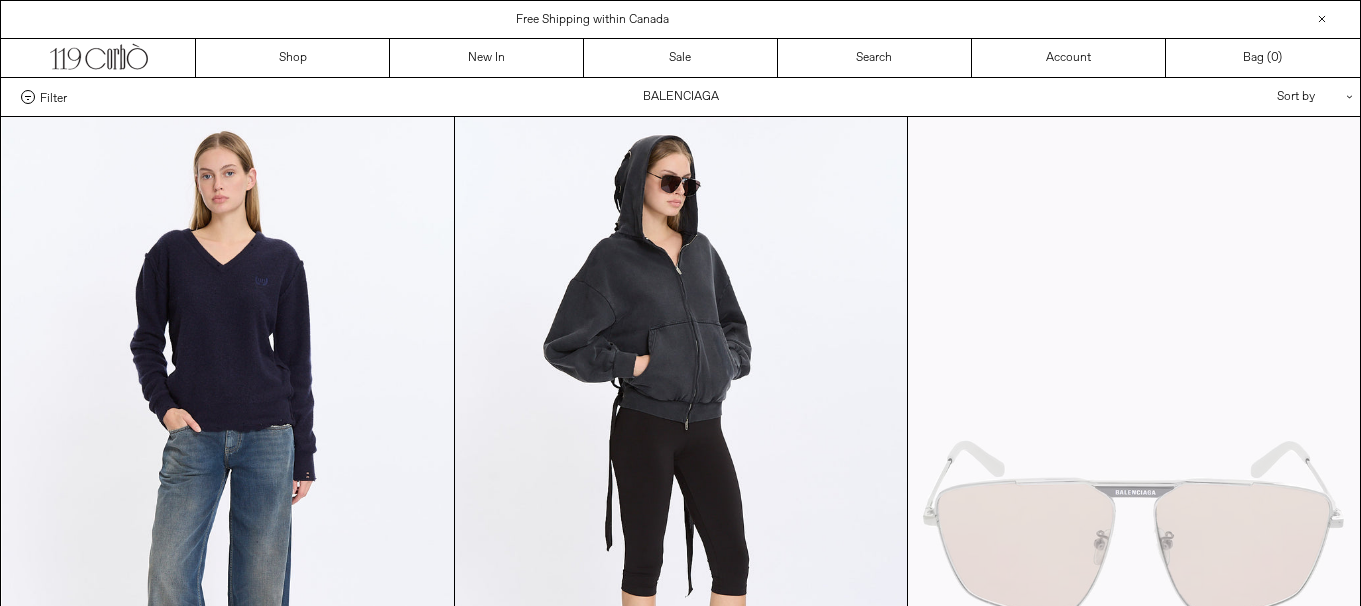 scroll, scrollTop: 0, scrollLeft: 0, axis: both 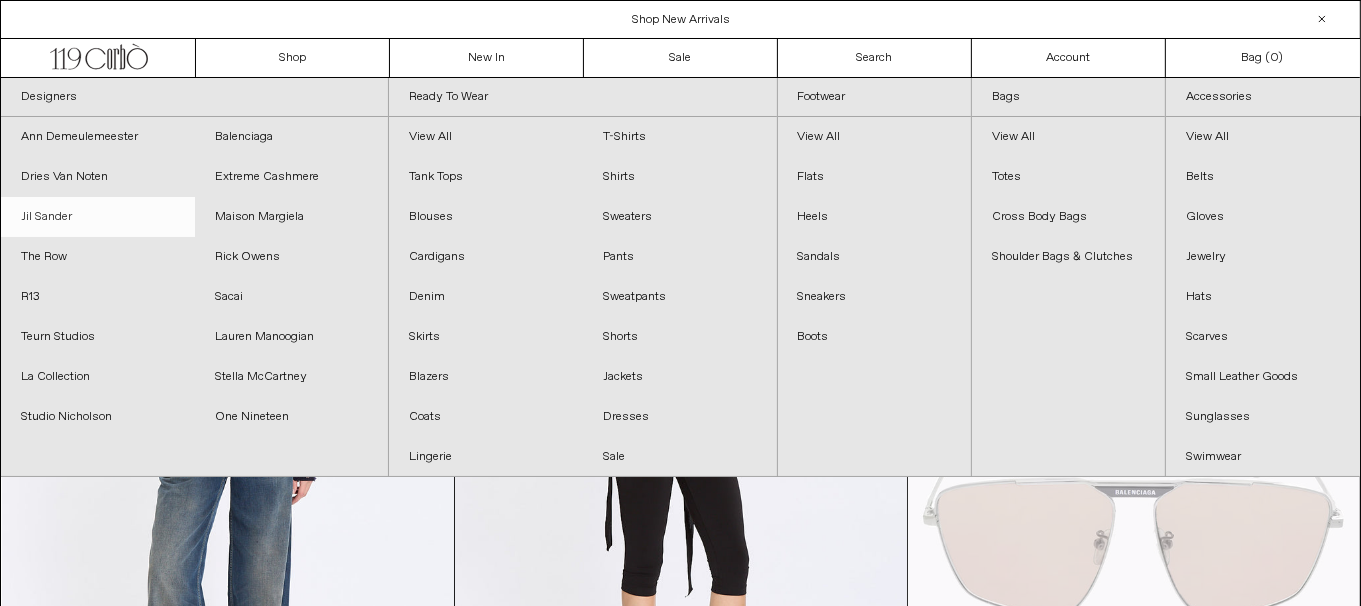 click on "Jil Sander" at bounding box center (98, 217) 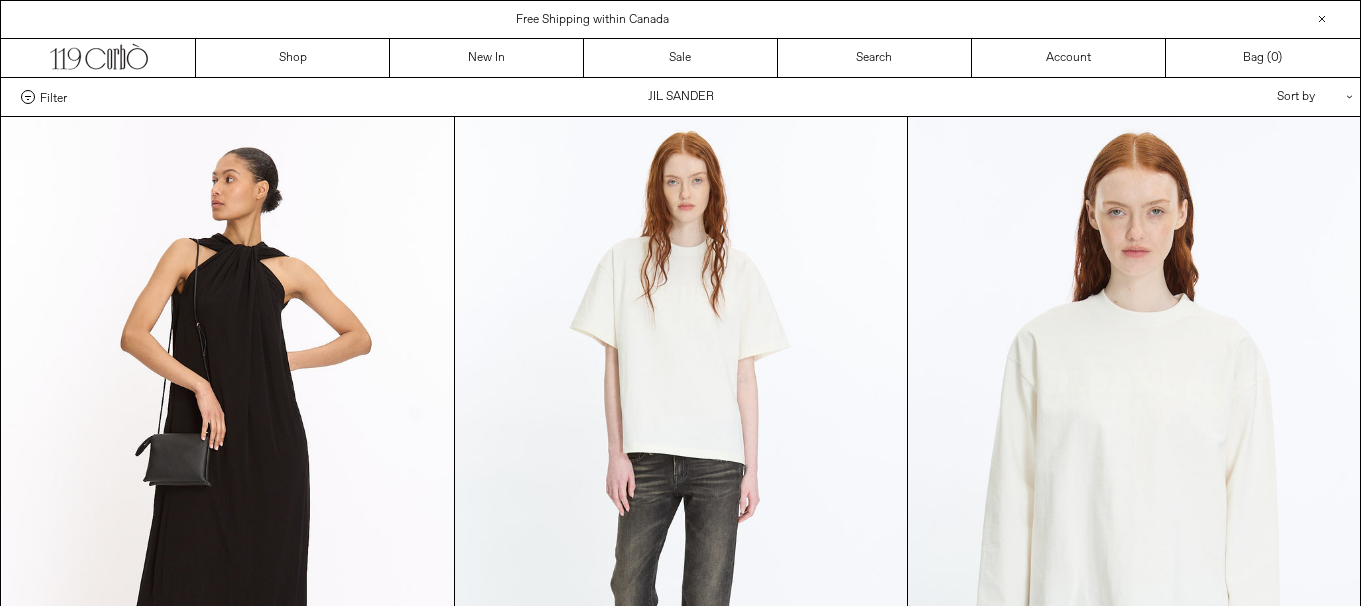 scroll, scrollTop: 0, scrollLeft: 0, axis: both 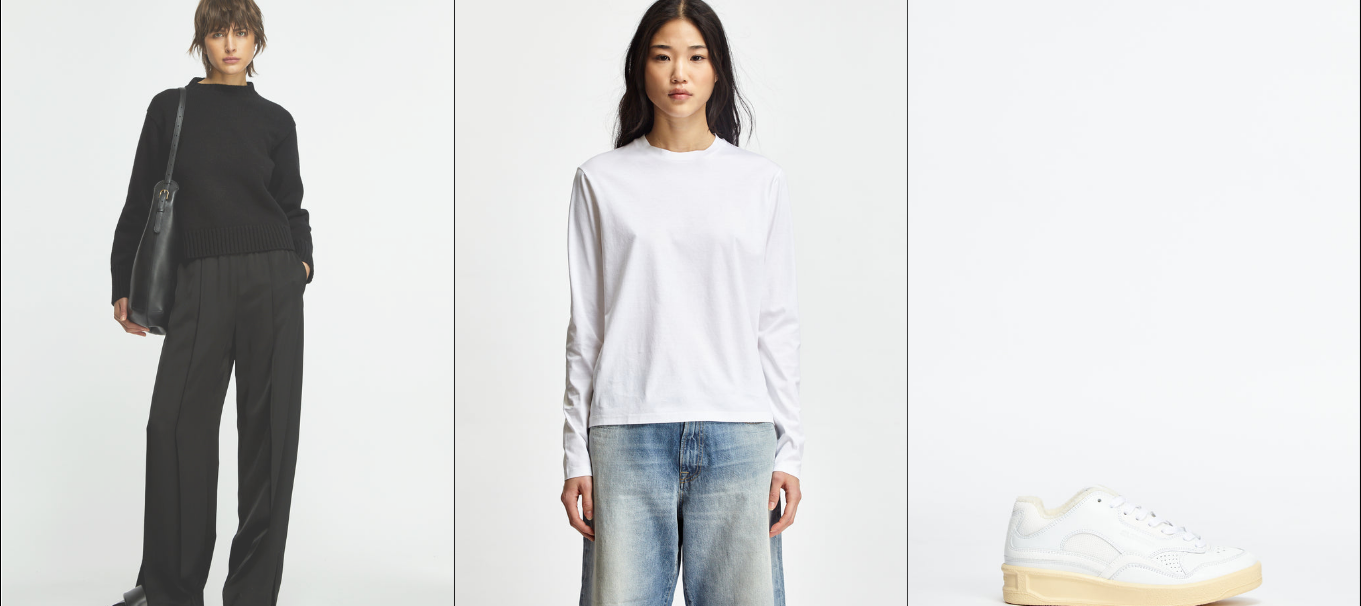 click at bounding box center (228, 307) 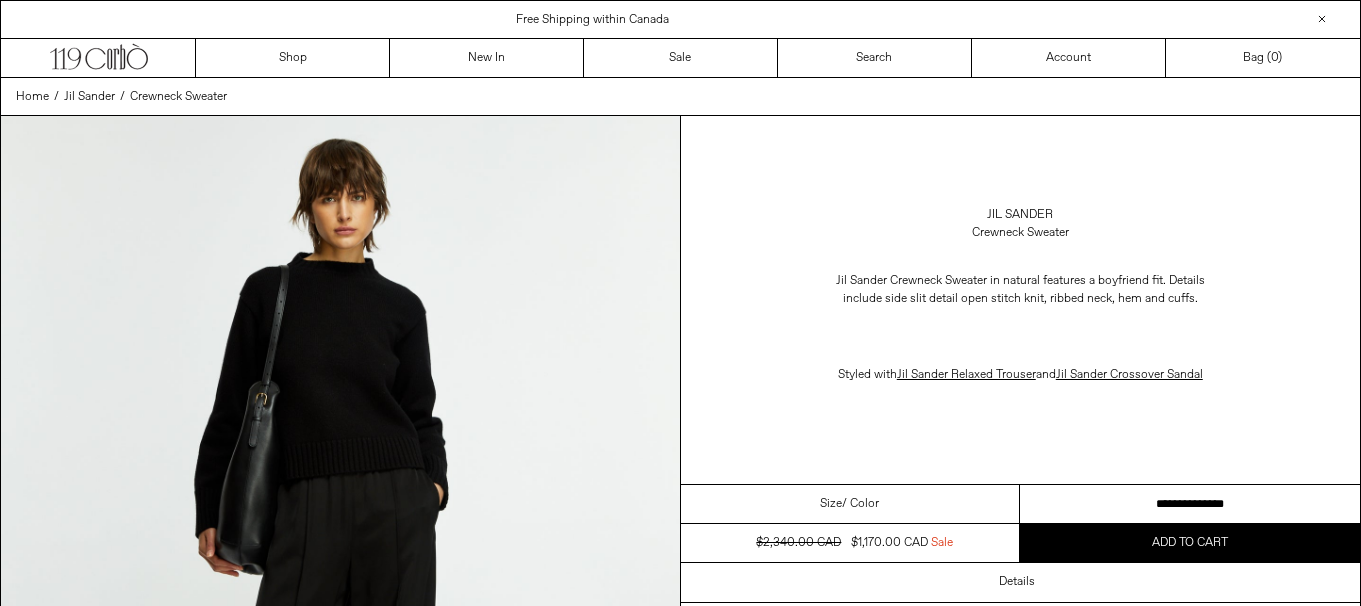 scroll, scrollTop: 0, scrollLeft: 0, axis: both 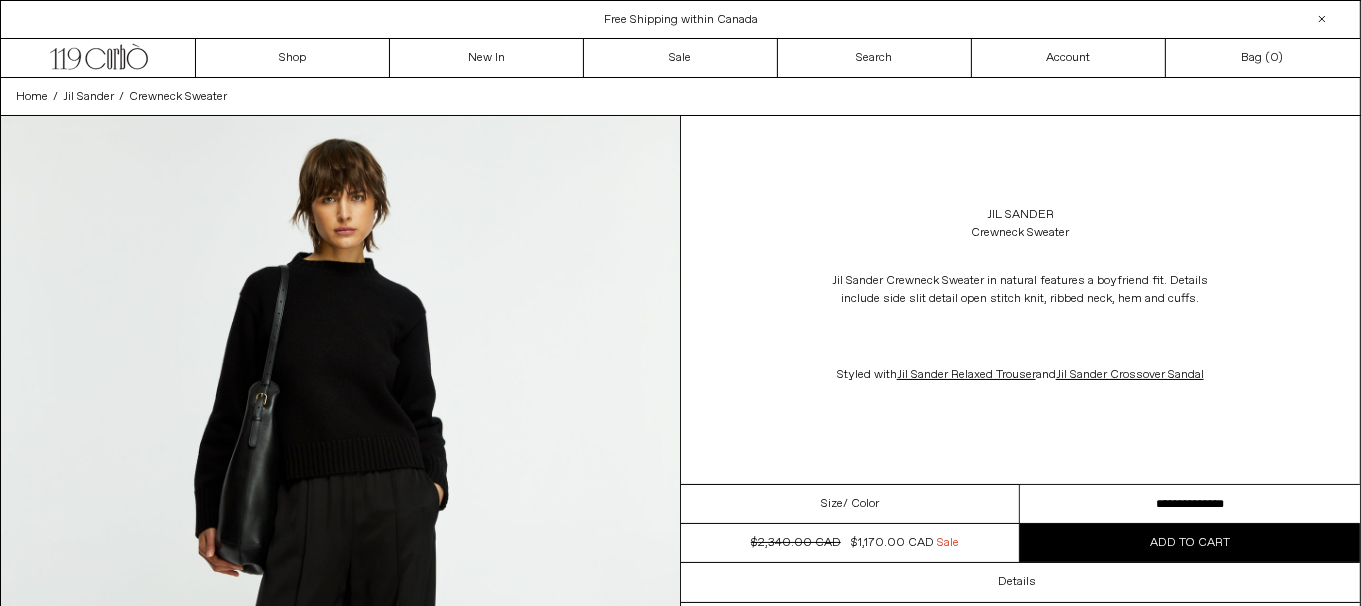 click on "**********" at bounding box center [1190, 504] 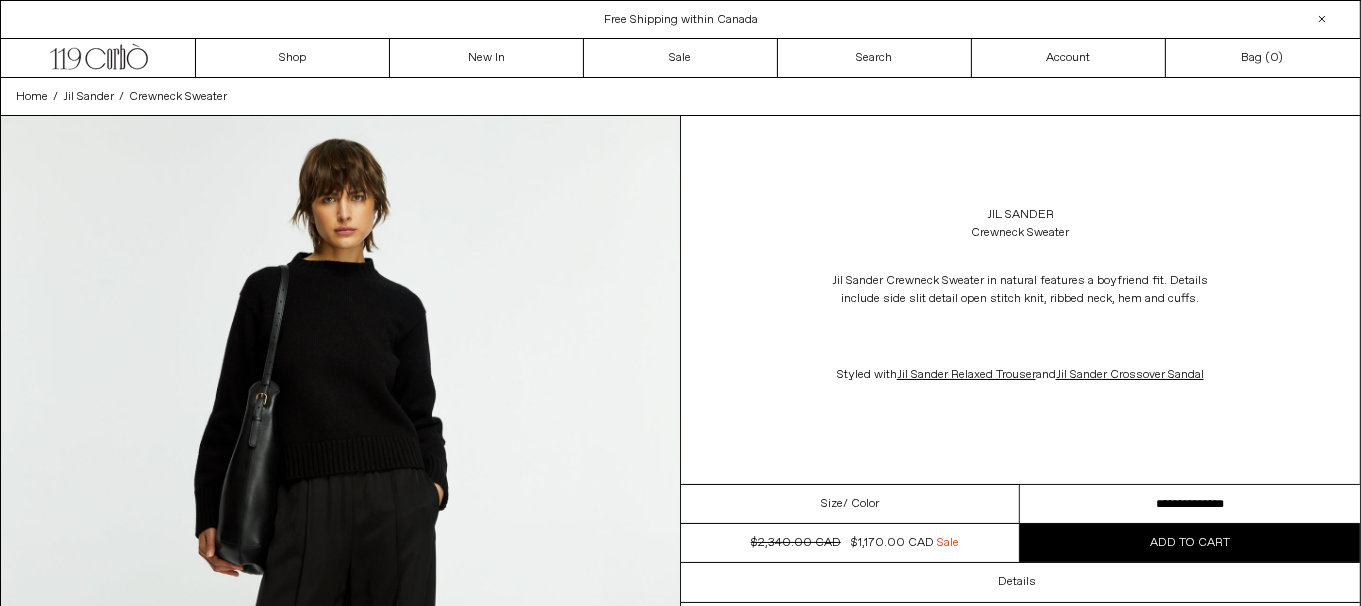 scroll, scrollTop: 0, scrollLeft: 0, axis: both 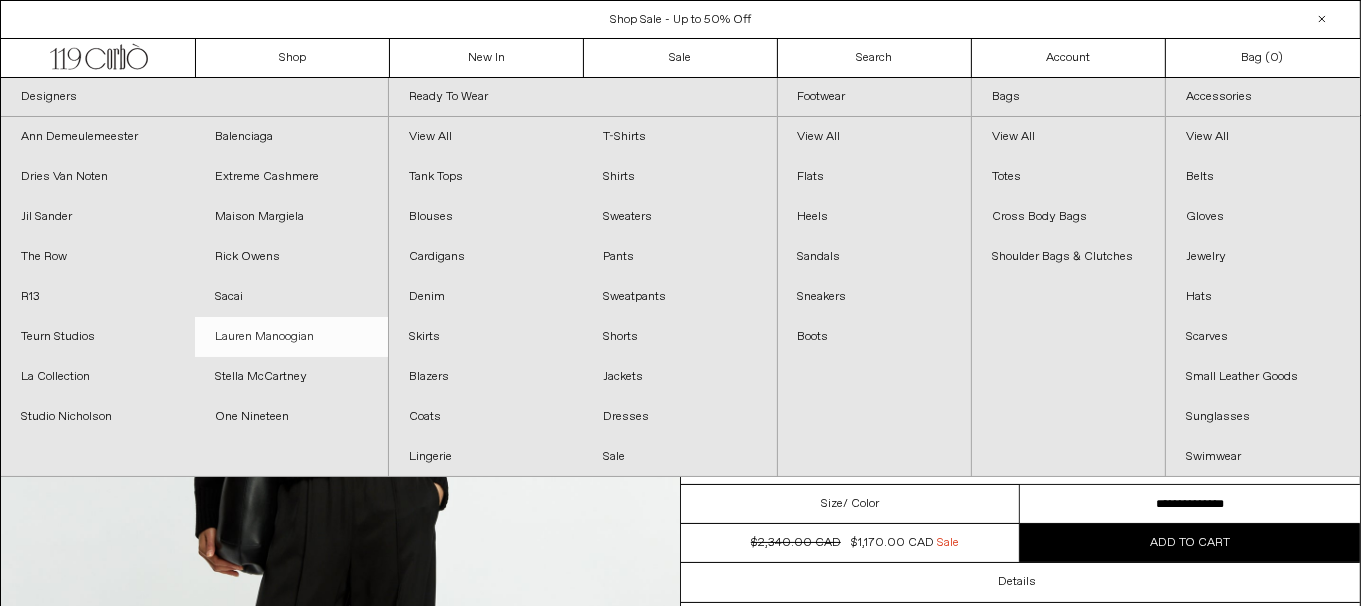 click on "Lauren Manoogian" at bounding box center (292, 337) 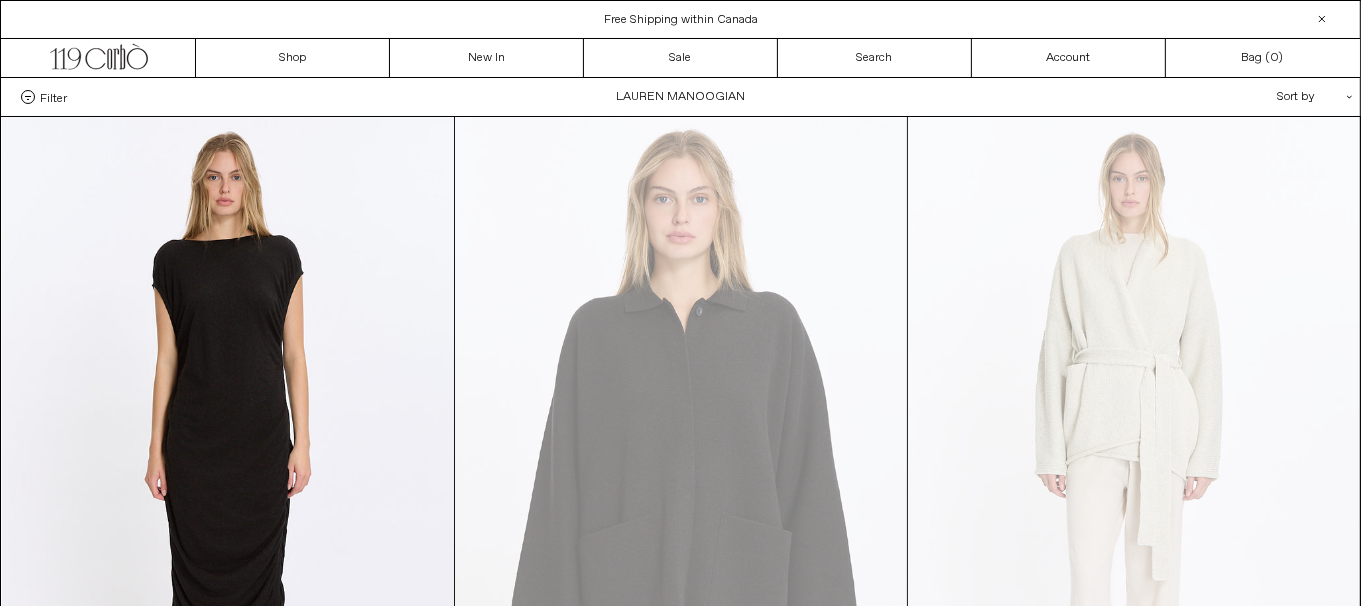 scroll, scrollTop: 0, scrollLeft: 0, axis: both 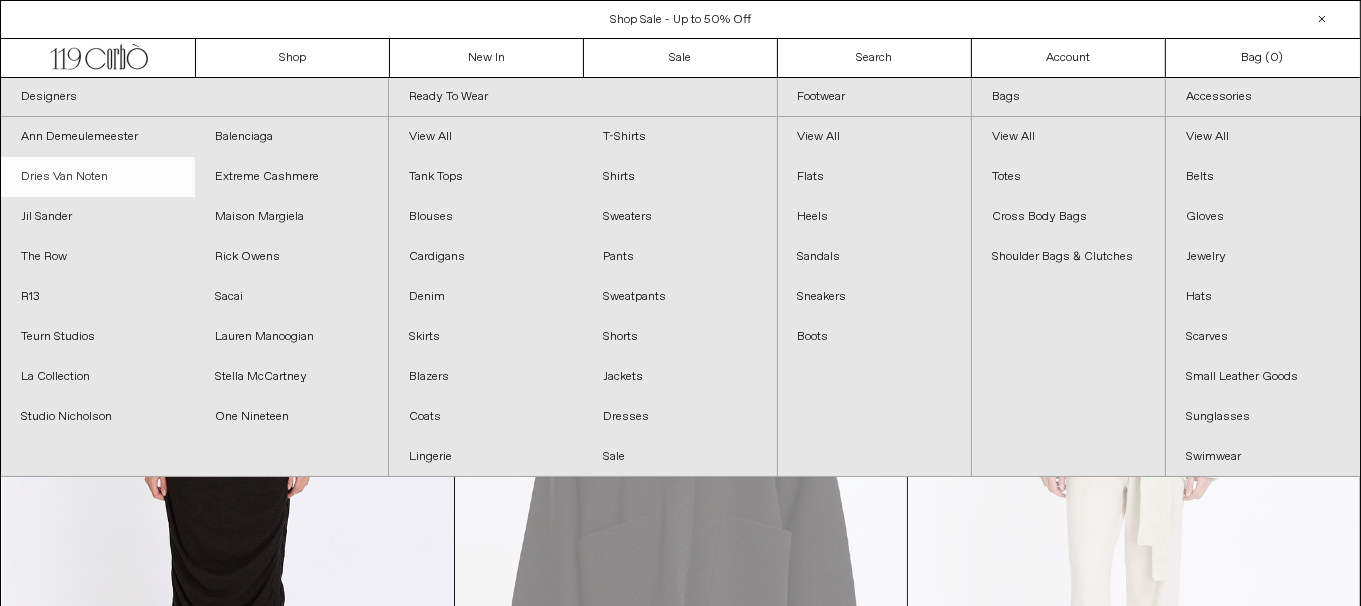 click on "Dries Van Noten" at bounding box center (98, 177) 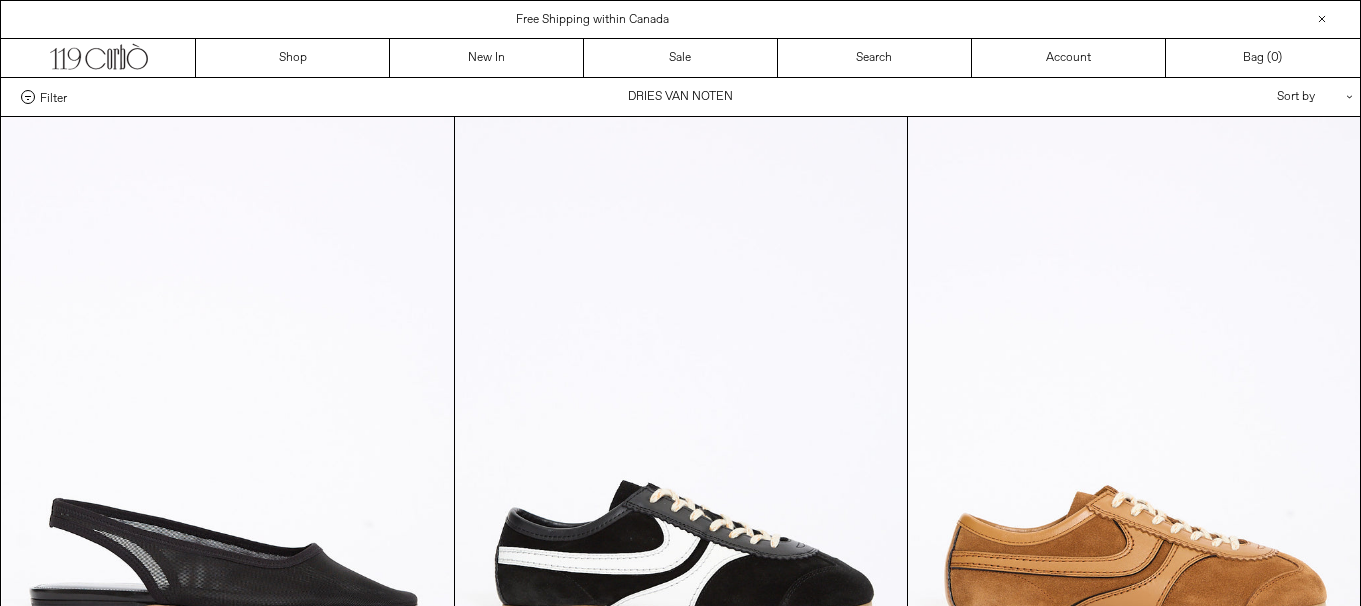 scroll, scrollTop: 0, scrollLeft: 0, axis: both 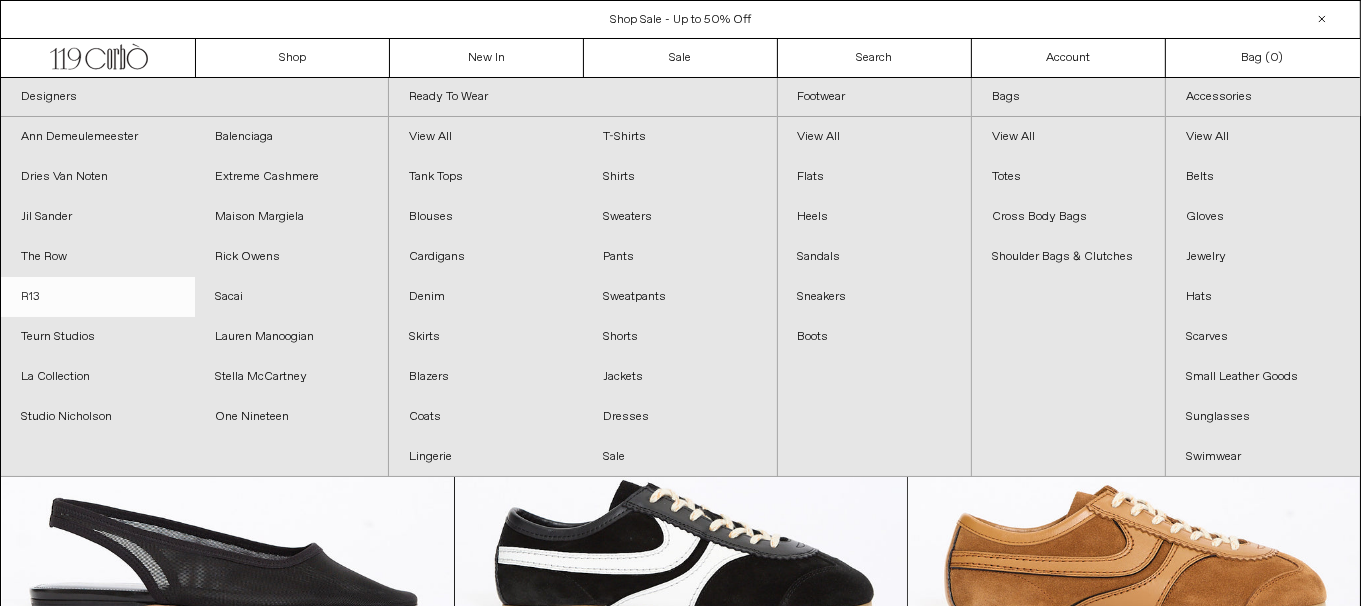 click on "R13" at bounding box center (98, 297) 